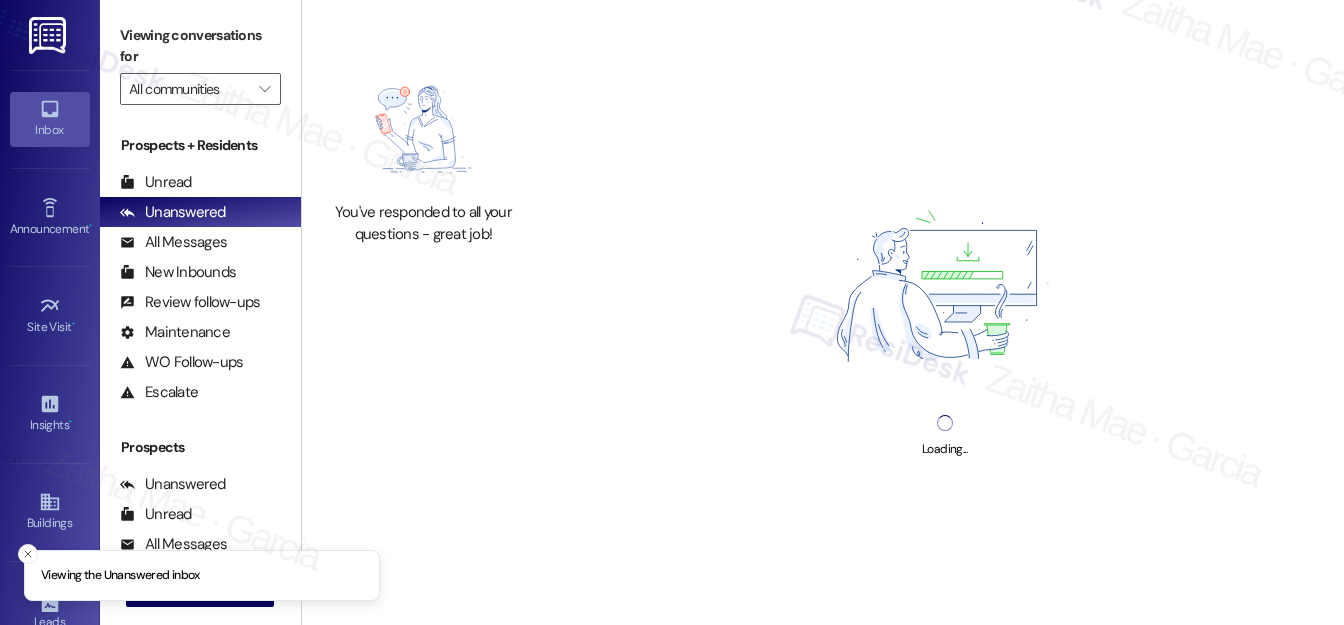 scroll, scrollTop: 0, scrollLeft: 0, axis: both 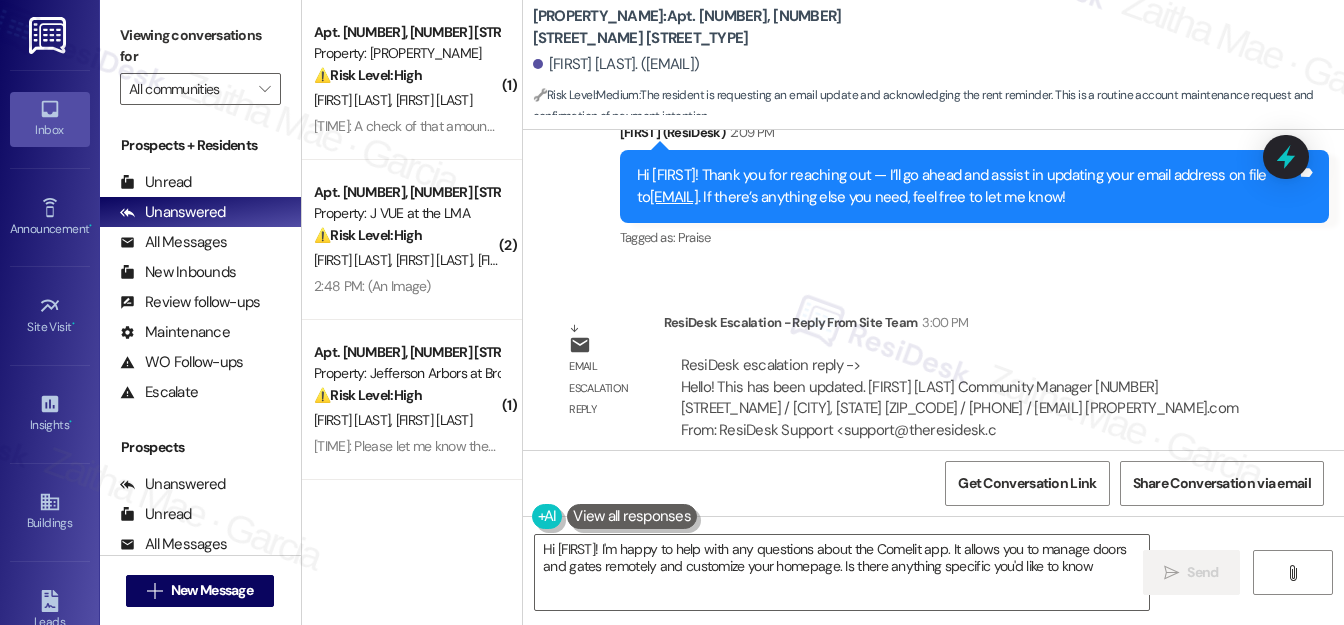 type on "Hi Kimberly! I'm happy to help with any questions about the Comelit app. It allows you to manage doors and gates remotely and customize your homepage. Is there anything specific you'd like to know?" 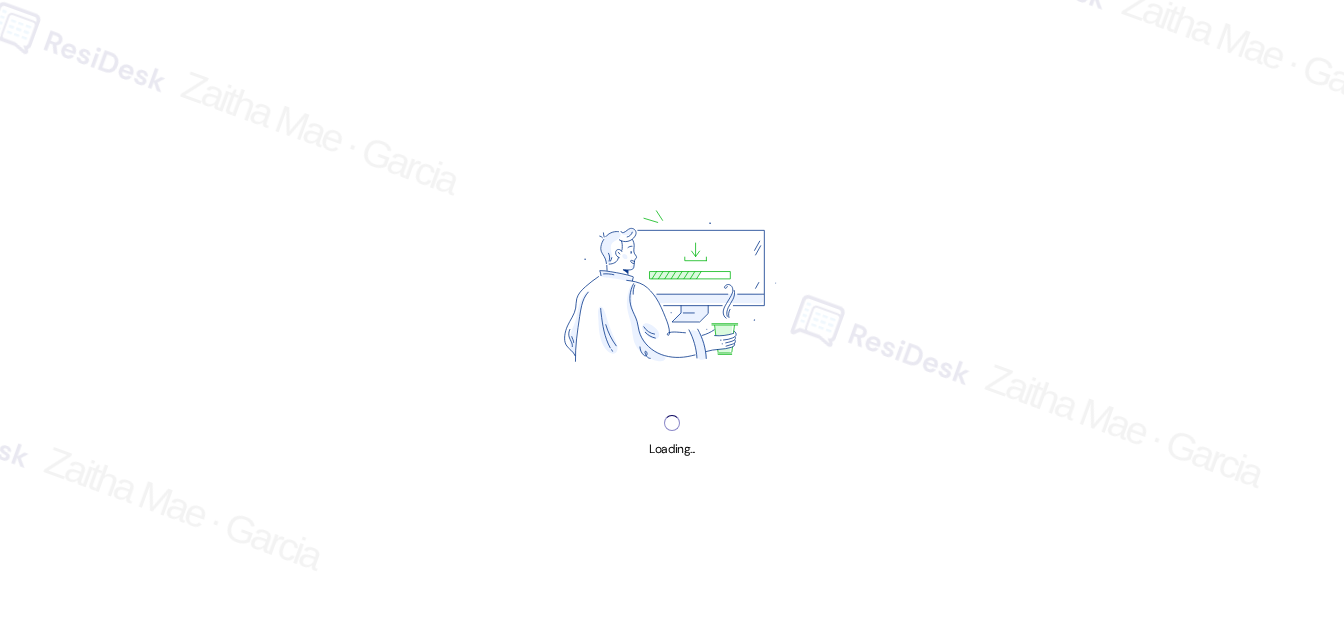 scroll, scrollTop: 0, scrollLeft: 0, axis: both 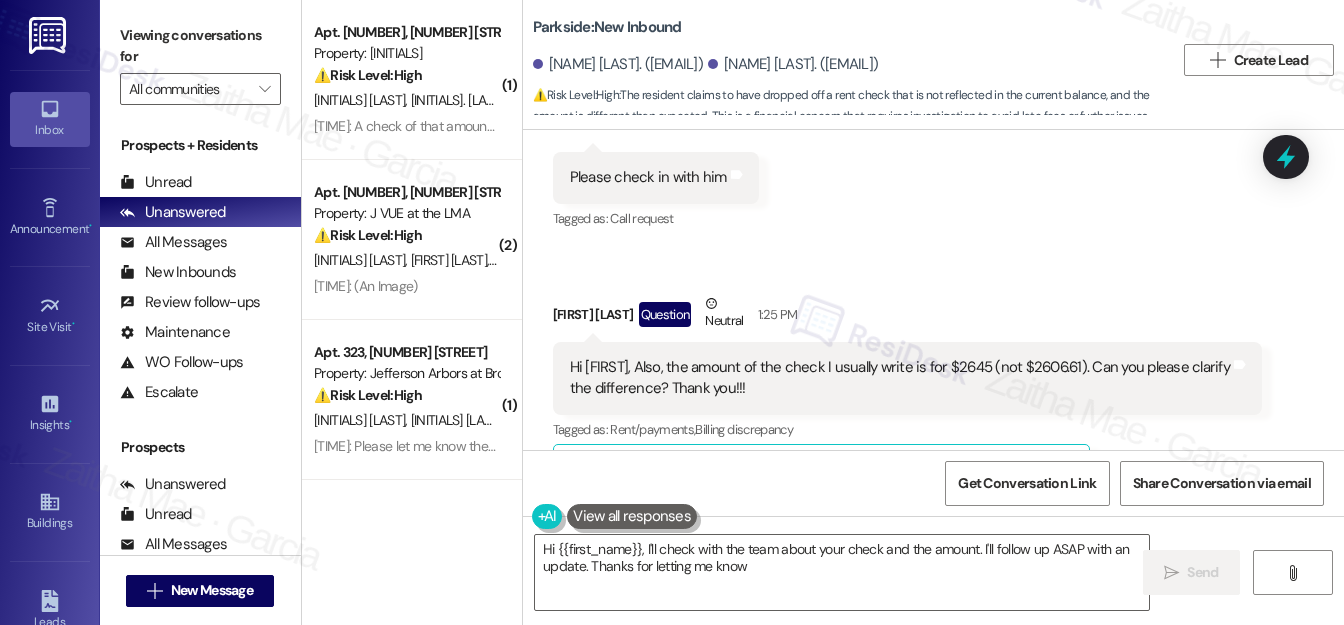 type on "Hi {{first_name}}, I'll check with the team about your check and the amount. I'll follow up ASAP with an update. Thanks for letting me know!" 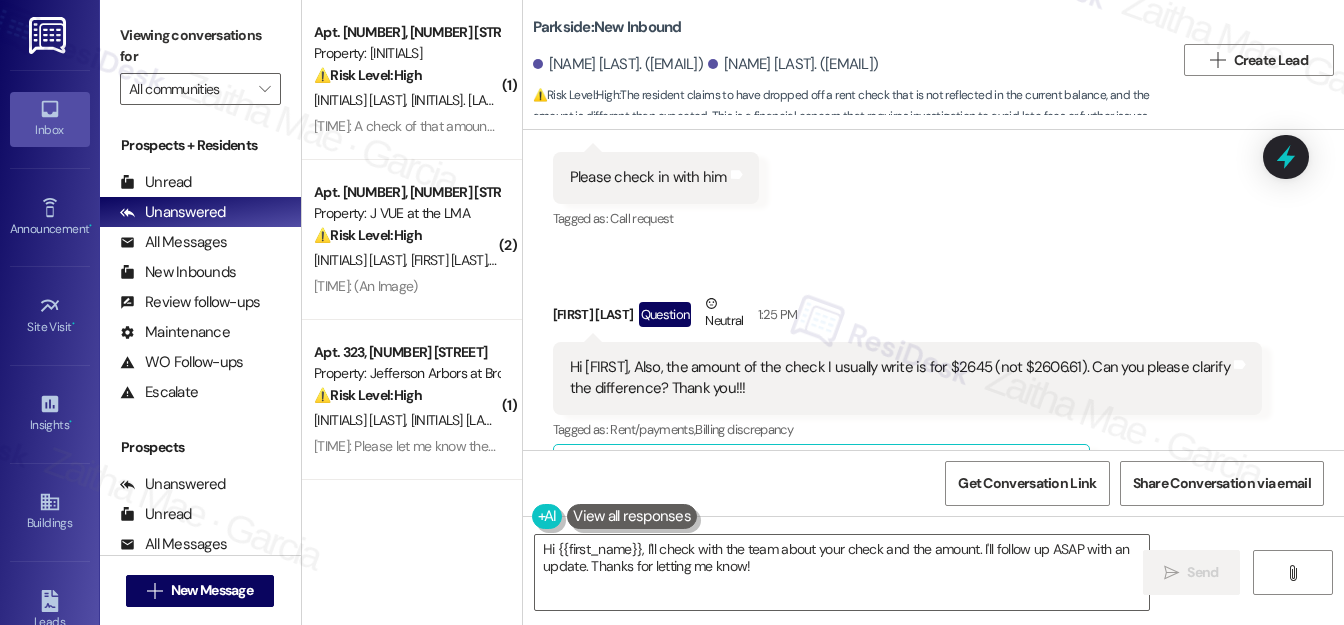 click on "Hide Suggestions" at bounding box center (947, 470) 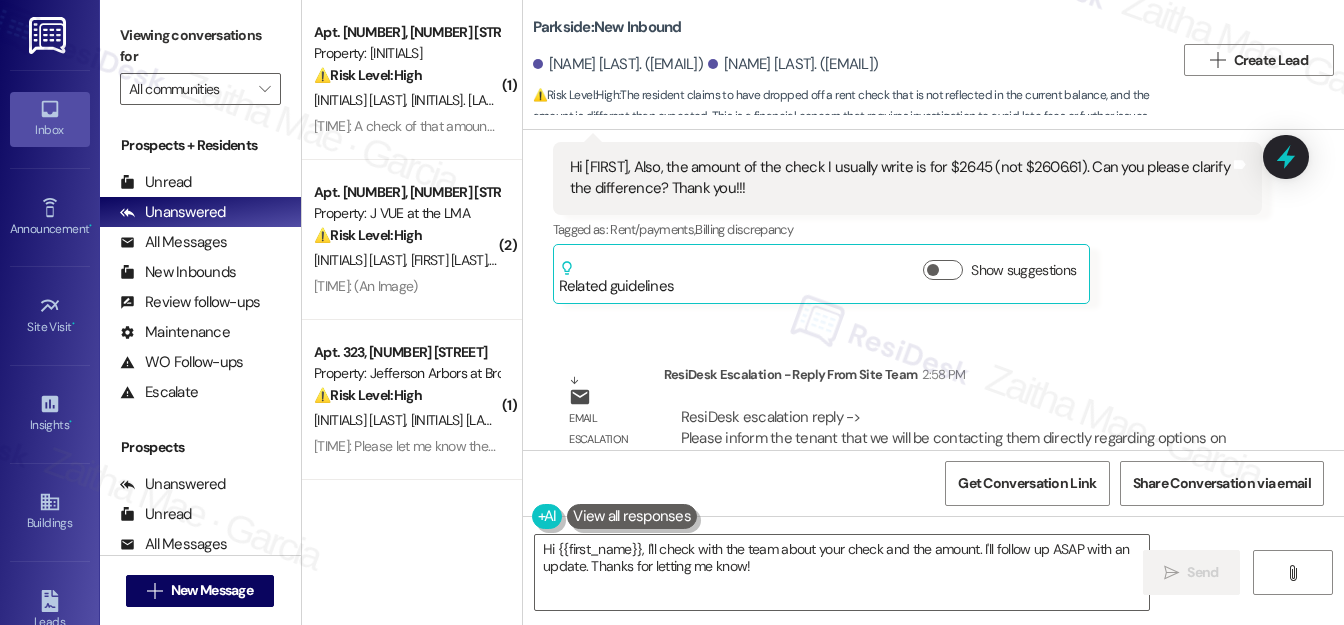 scroll, scrollTop: 18868, scrollLeft: 0, axis: vertical 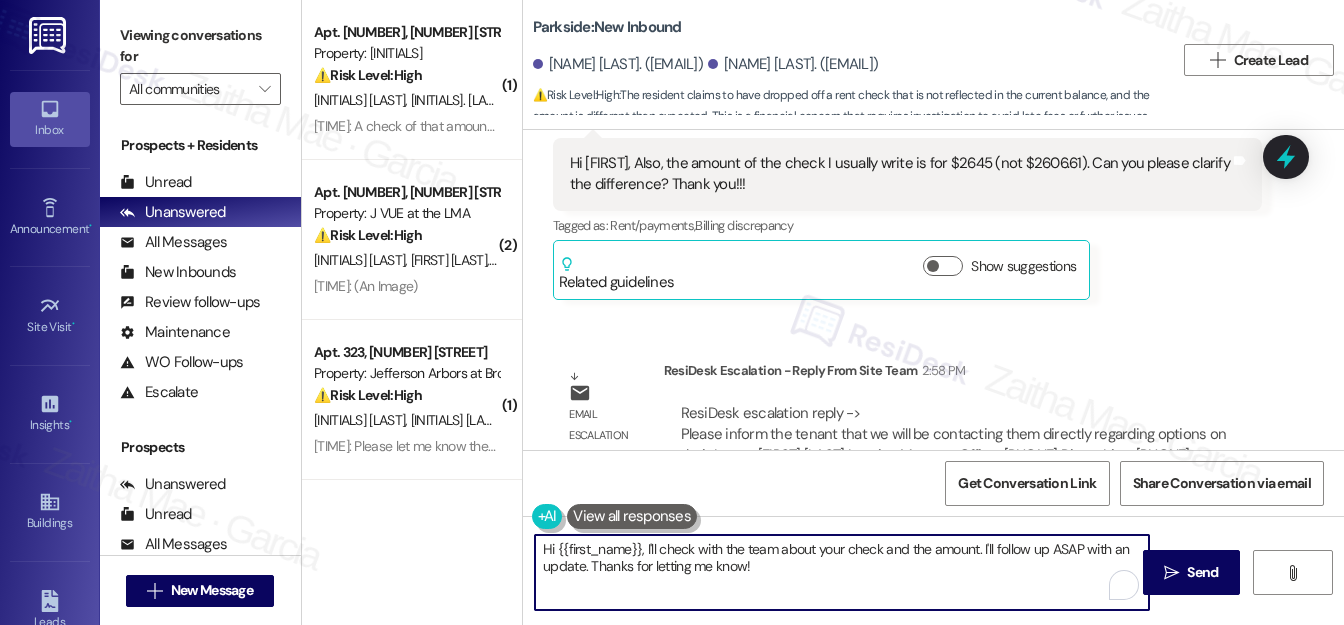 drag, startPoint x: 542, startPoint y: 554, endPoint x: 788, endPoint y: 582, distance: 247.58836 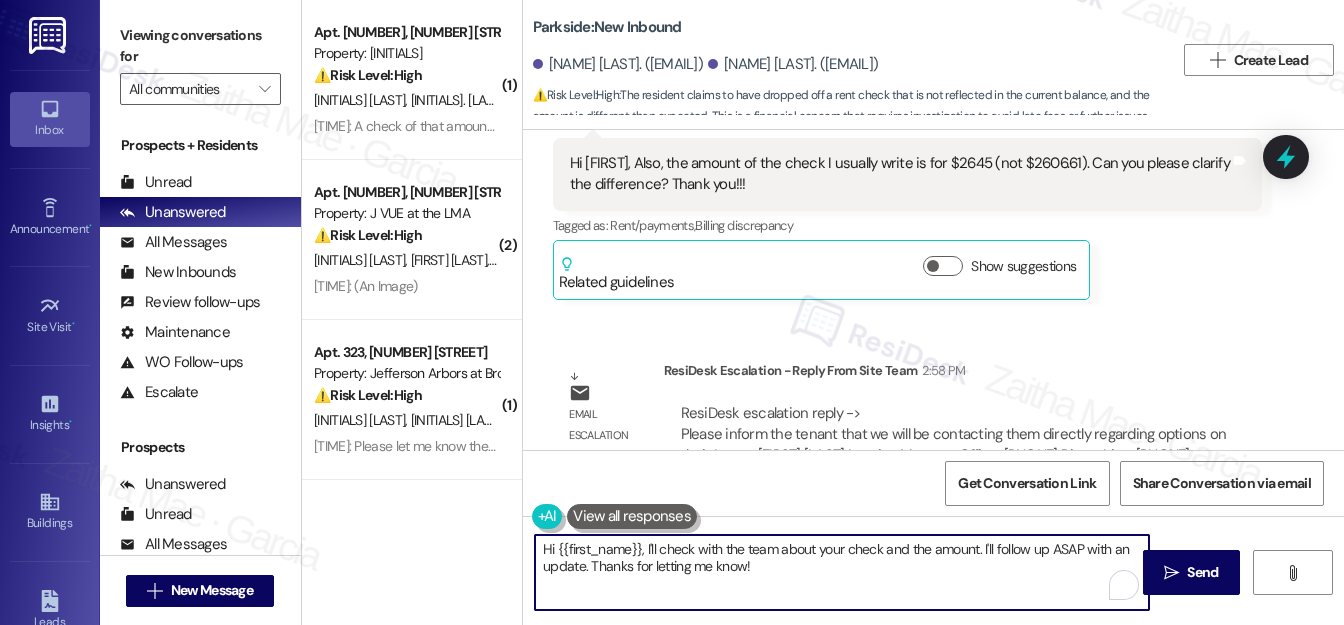 click on "Hi {{first_name}}, I'll check with the team about your check and the amount. I'll follow up ASAP with an update. Thanks for letting me know!" at bounding box center [842, 572] 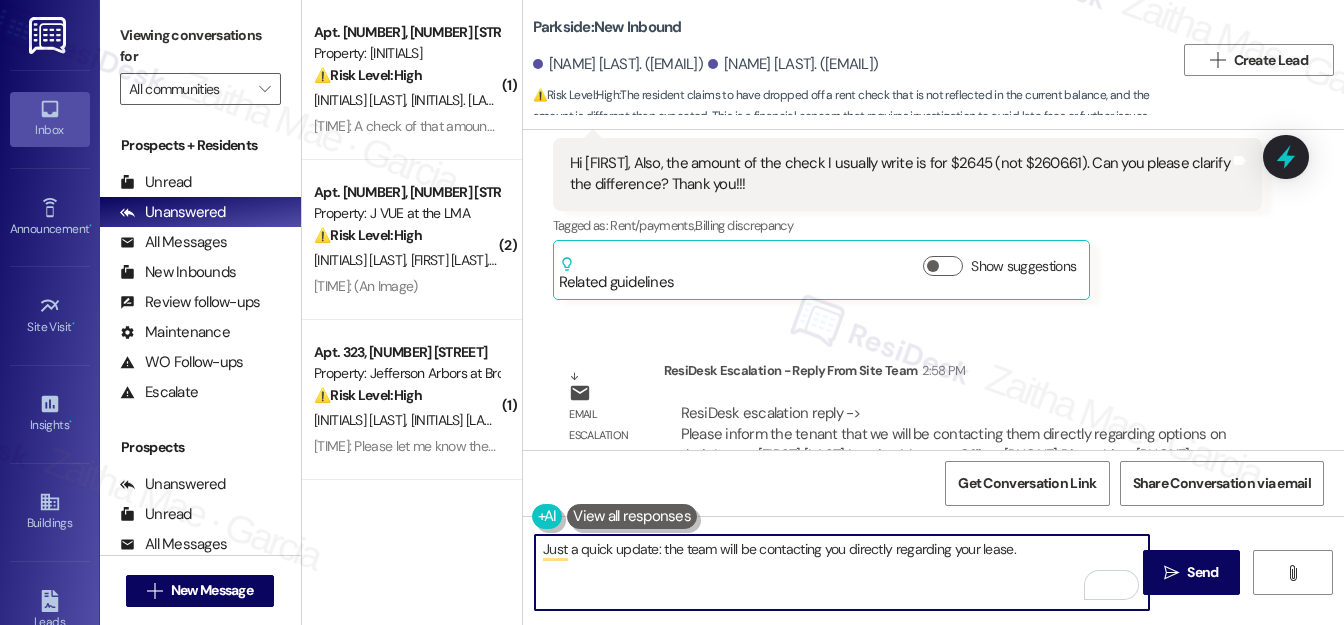 click on "Just a quick update: the team will be contacting you directly regarding your lease." at bounding box center (842, 572) 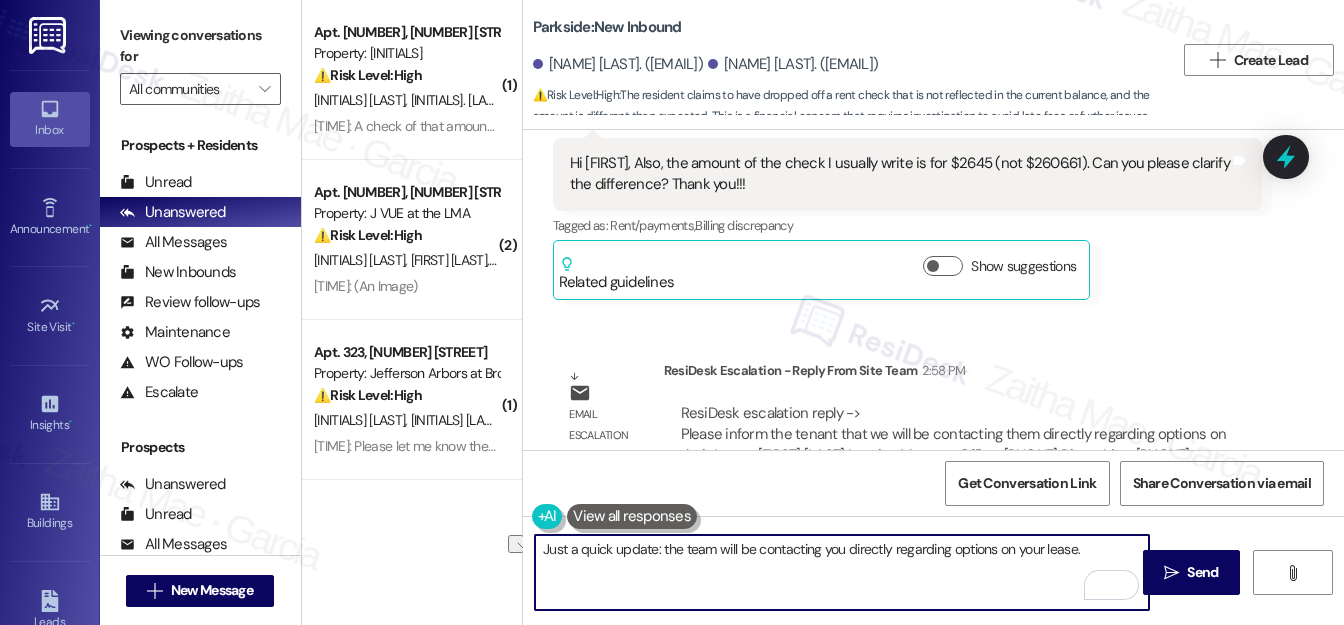 drag, startPoint x: 1080, startPoint y: 540, endPoint x: 538, endPoint y: 561, distance: 542.4067 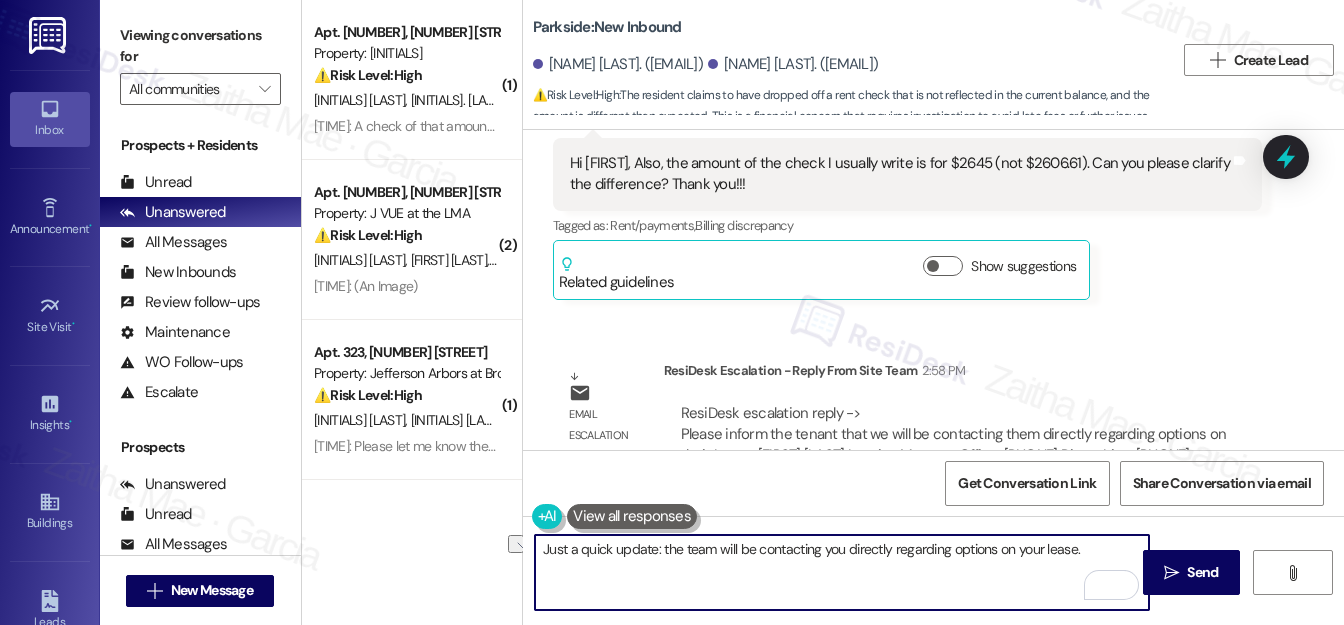 click on "Just a quick update: the team will be contacting you directly regarding options on your lease." at bounding box center [842, 572] 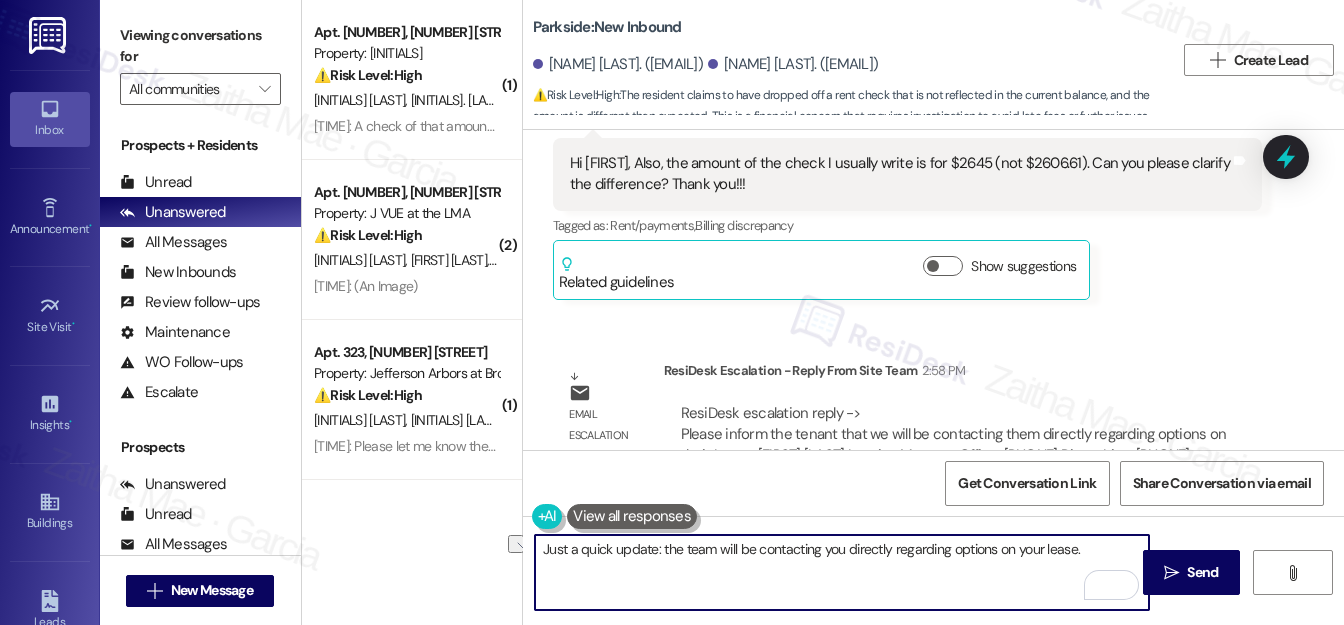 type on "Just a quick update: the team will be contacting you directly regarding options on your lease." 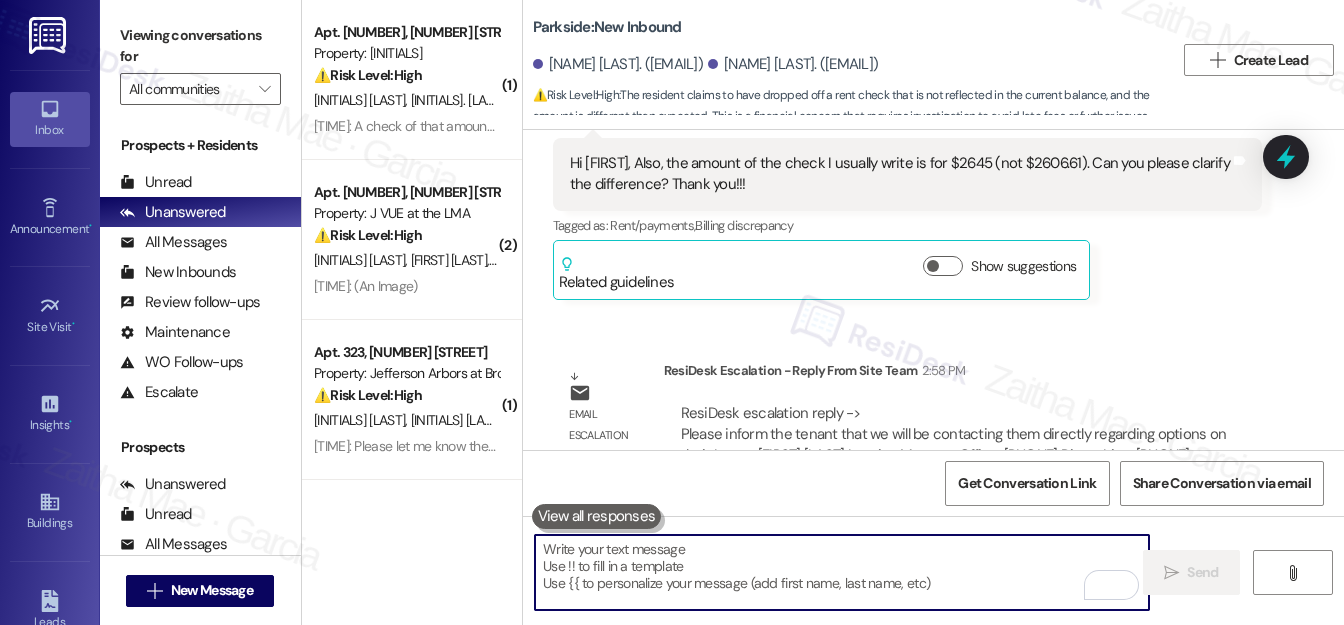 paste on "Just a quick update — the team will be reaching out to you directly regarding your lease options." 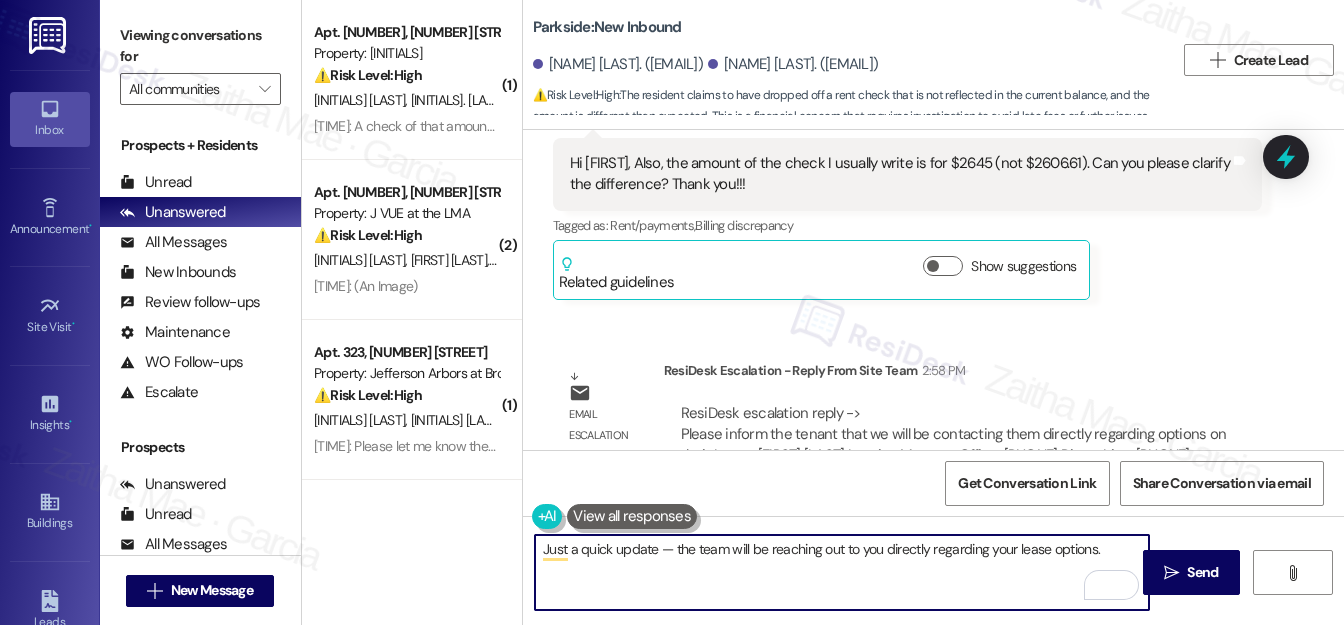 click on "Just a quick update — the team will be reaching out to you directly regarding your lease options." at bounding box center [842, 572] 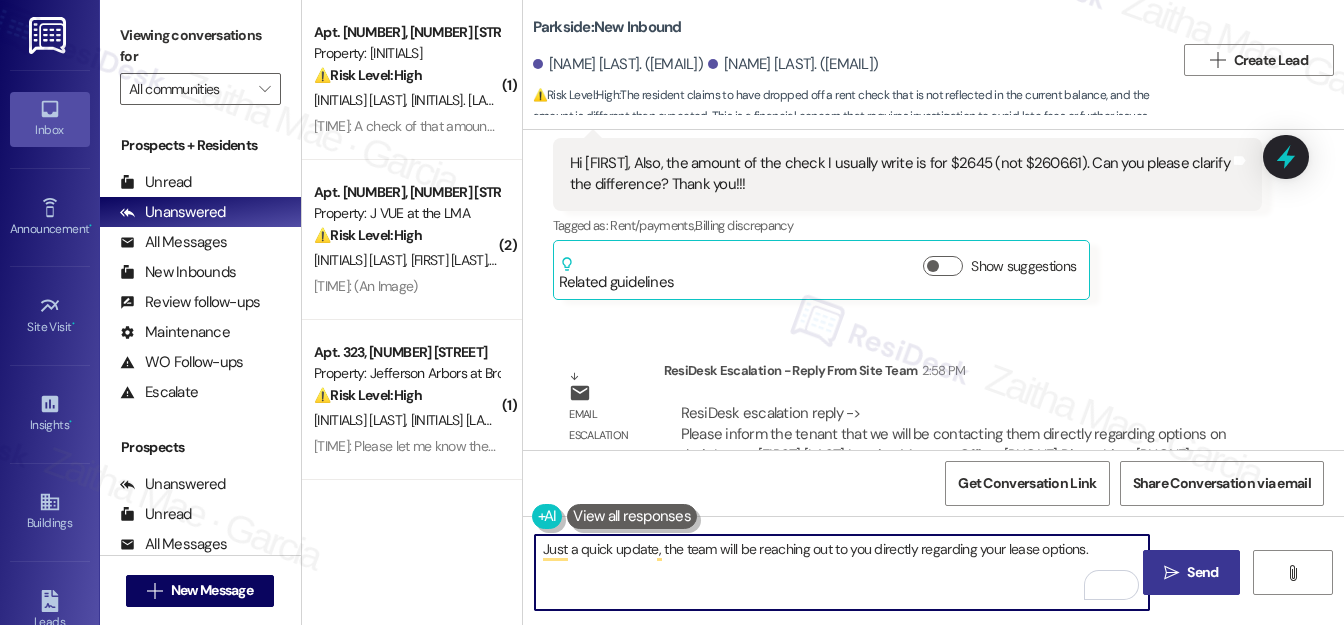 type on "Just a quick update, the team will be reaching out to you directly regarding your lease options." 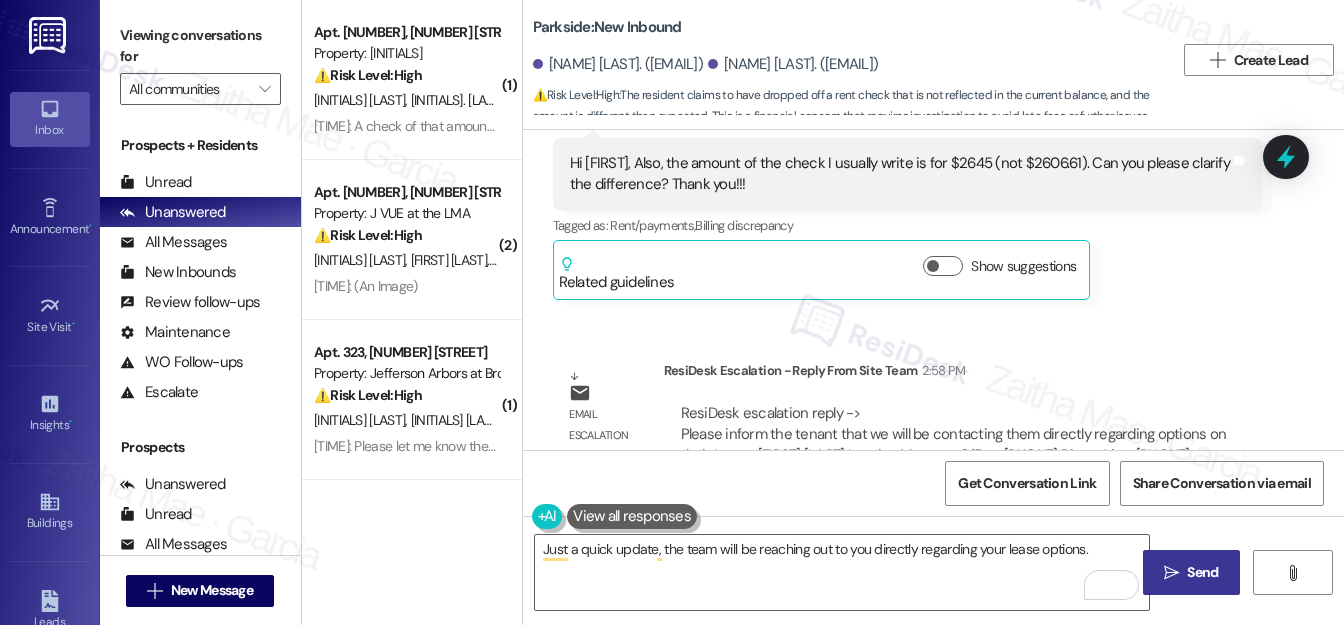 drag, startPoint x: 1189, startPoint y: 568, endPoint x: 1168, endPoint y: 554, distance: 25.23886 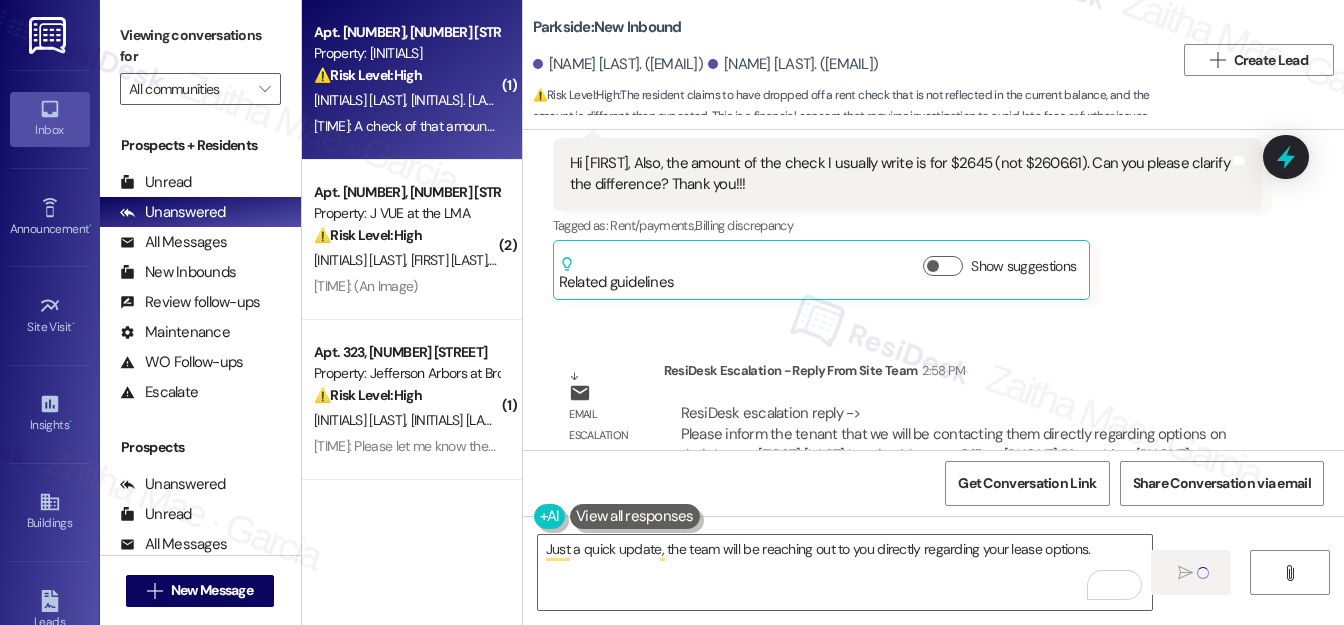type 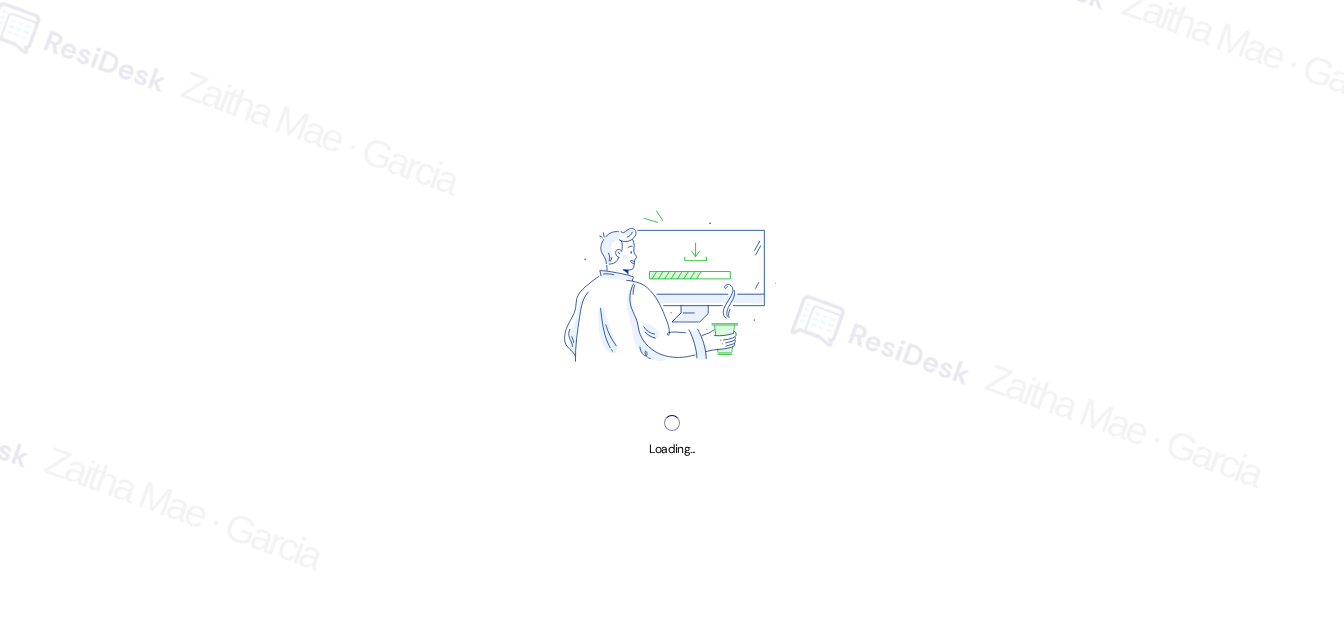 scroll, scrollTop: 0, scrollLeft: 0, axis: both 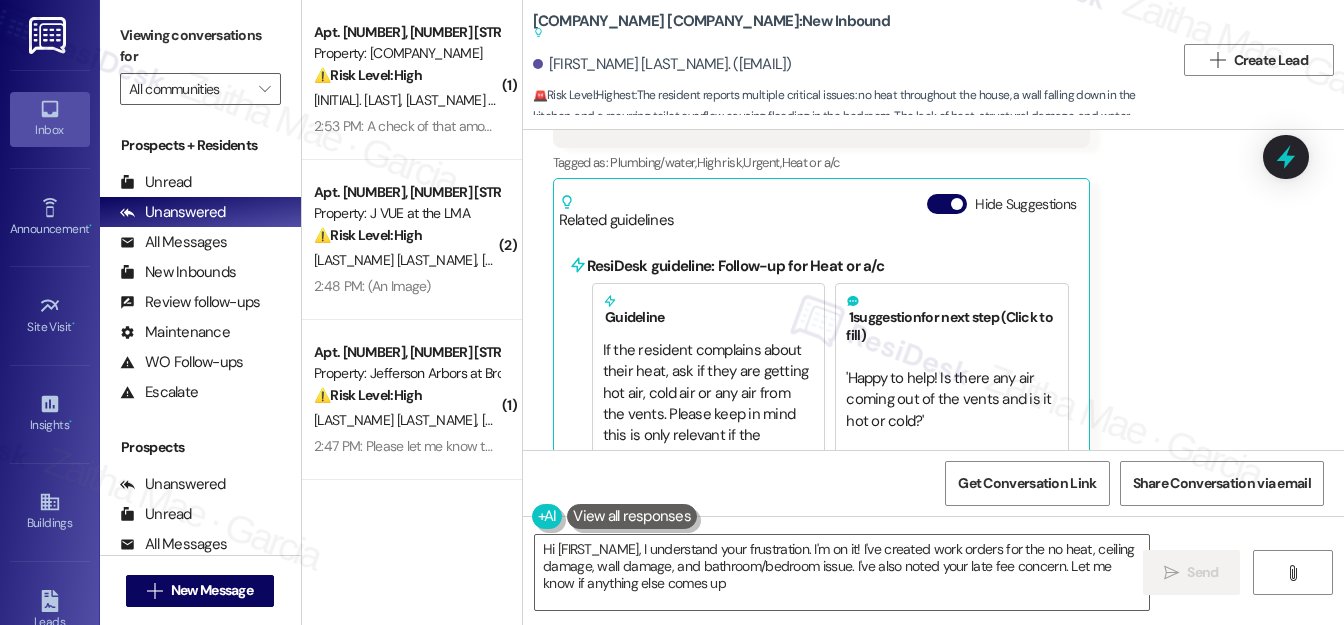 type on "Hi [FIRST_NAME], I understand your frustration. I'm on it! I've created work orders for the no heat, ceiling damage, wall damage, and bathroom/bedroom issue. I've also noted your late fee concern. Let me know if anything else comes up!" 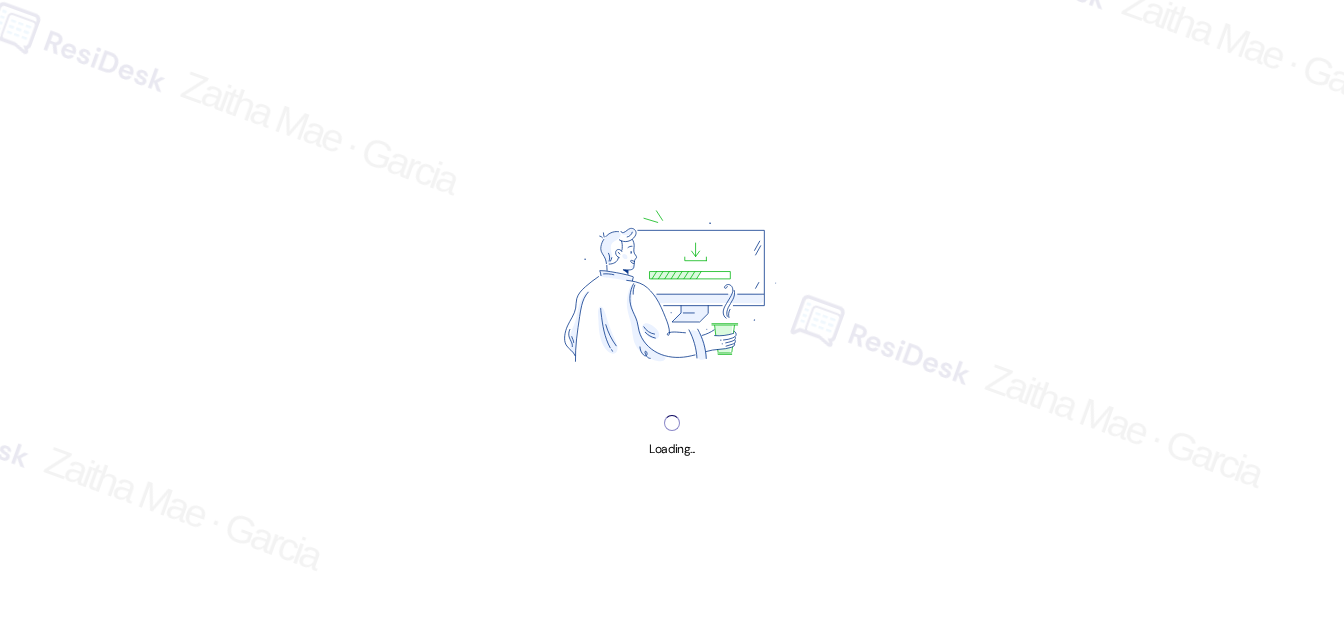 scroll, scrollTop: 0, scrollLeft: 0, axis: both 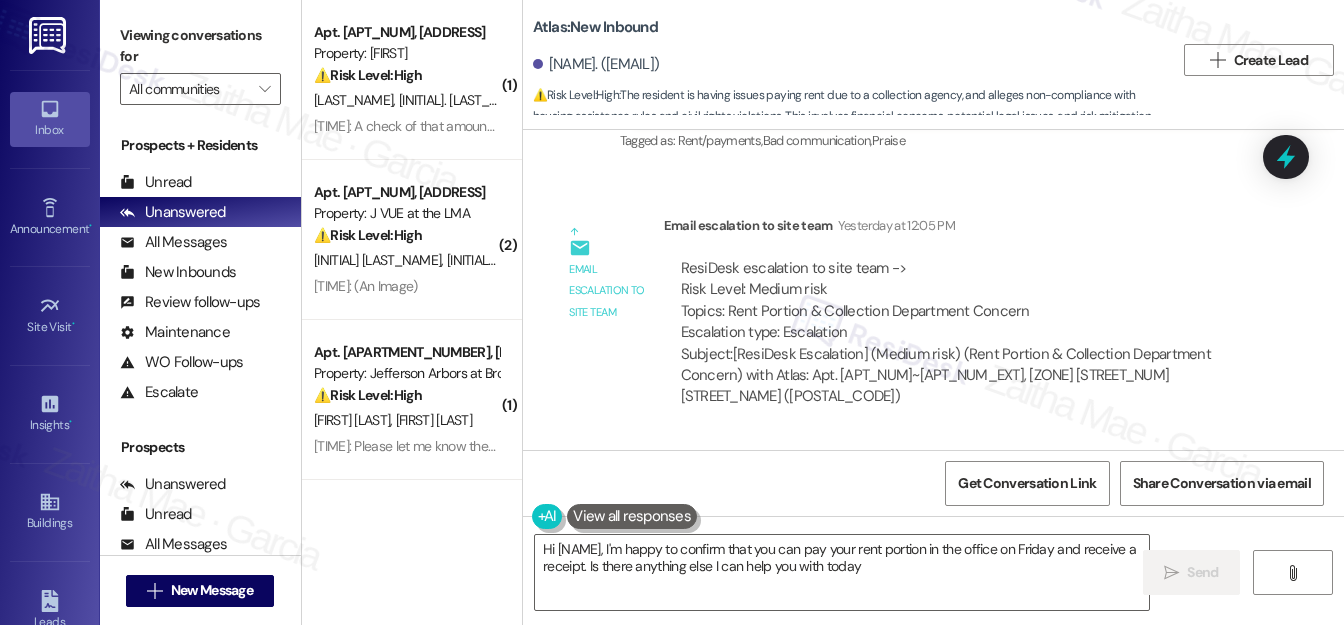 type on "Hi [NAME], I'm happy to confirm that you can pay your rent portion in the office on Friday and receive a receipt. Is there anything else I can help you with today?" 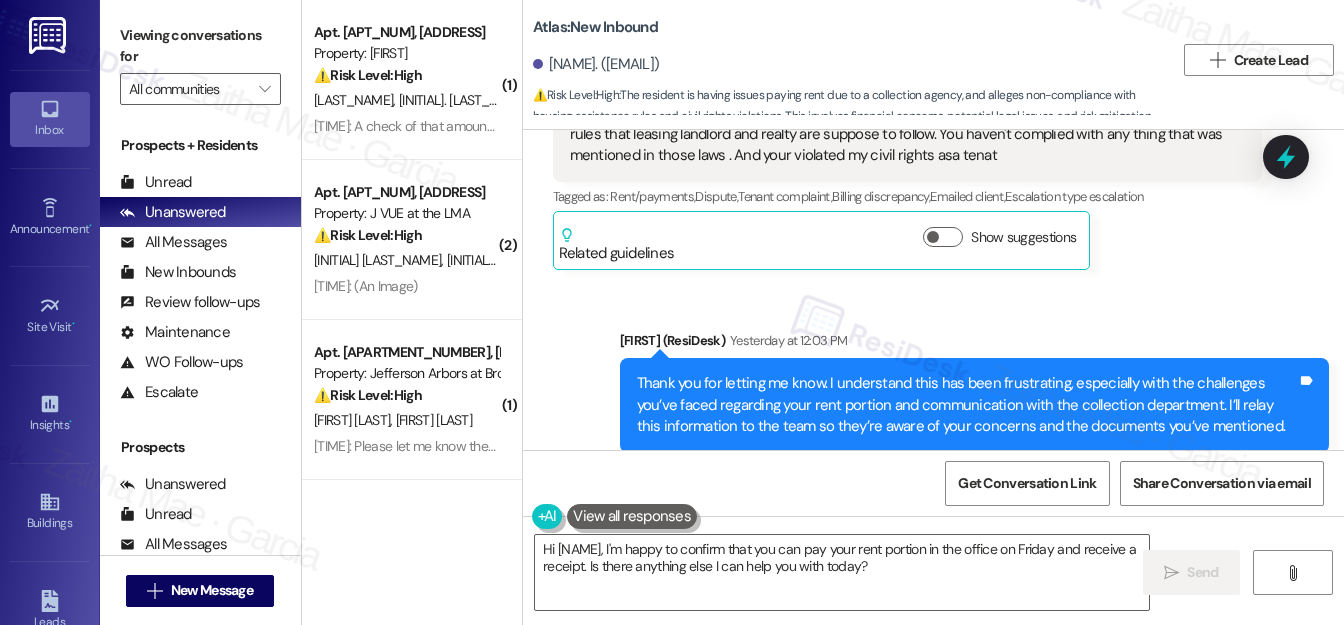 scroll, scrollTop: 135443, scrollLeft: 0, axis: vertical 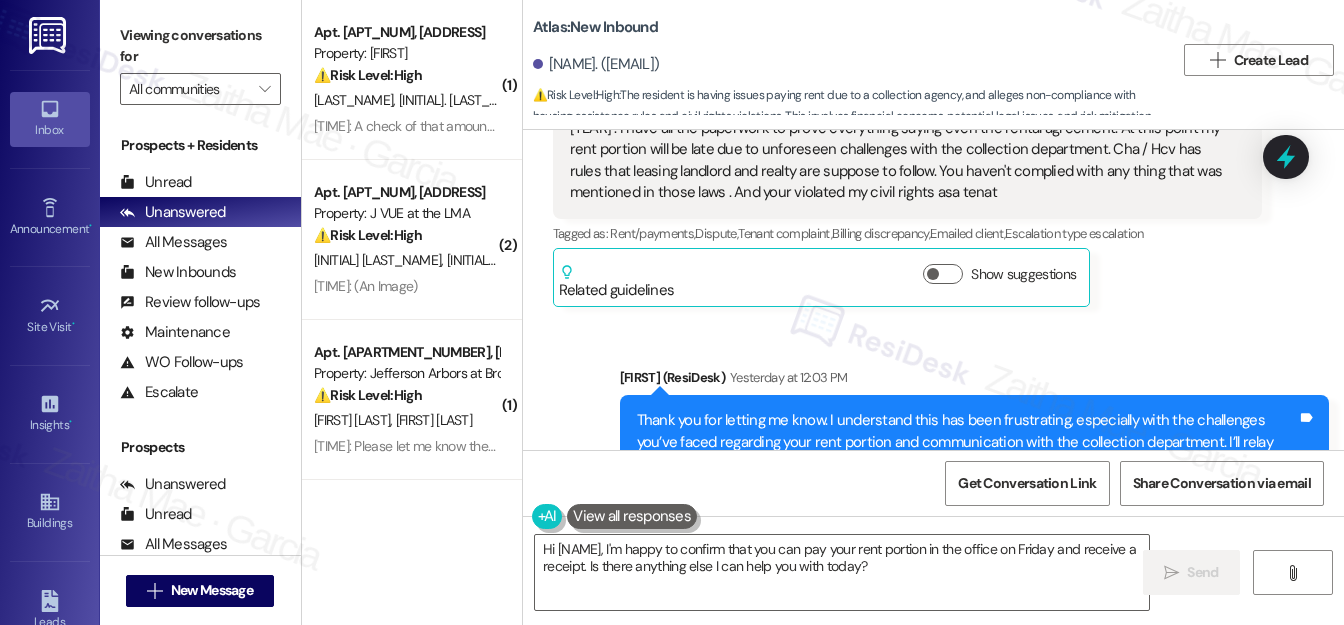 drag, startPoint x: 562, startPoint y: 302, endPoint x: 637, endPoint y: 328, distance: 79.37884 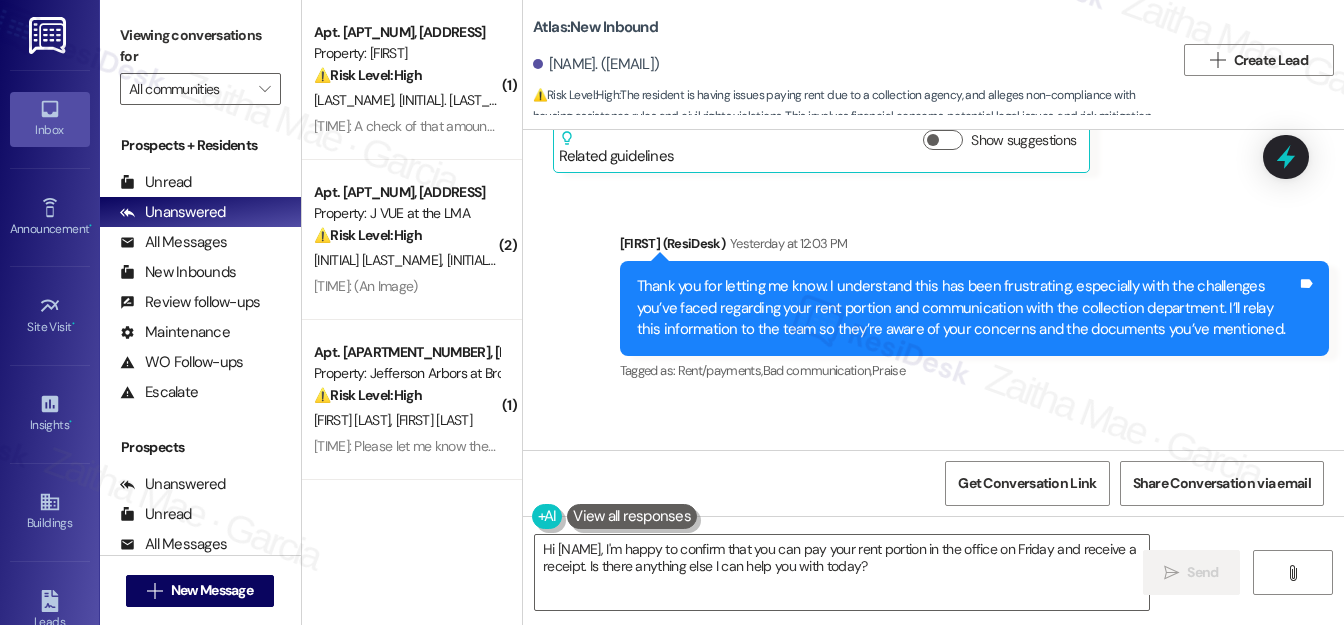 scroll, scrollTop: 135625, scrollLeft: 0, axis: vertical 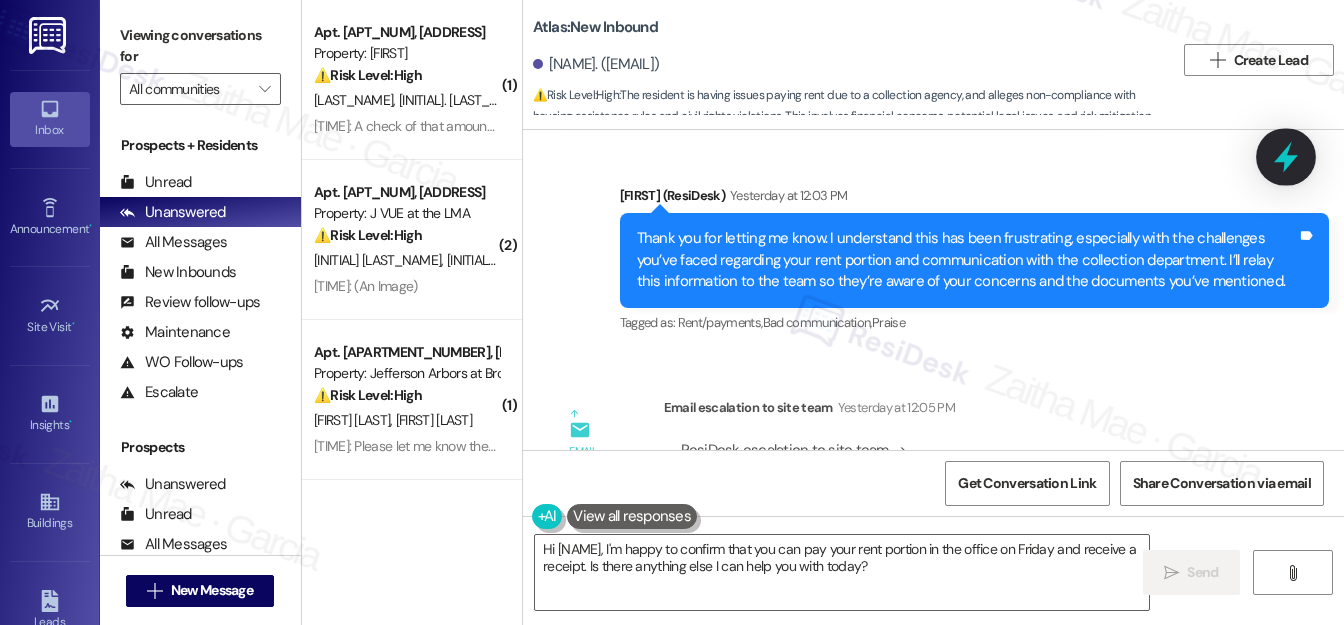 click 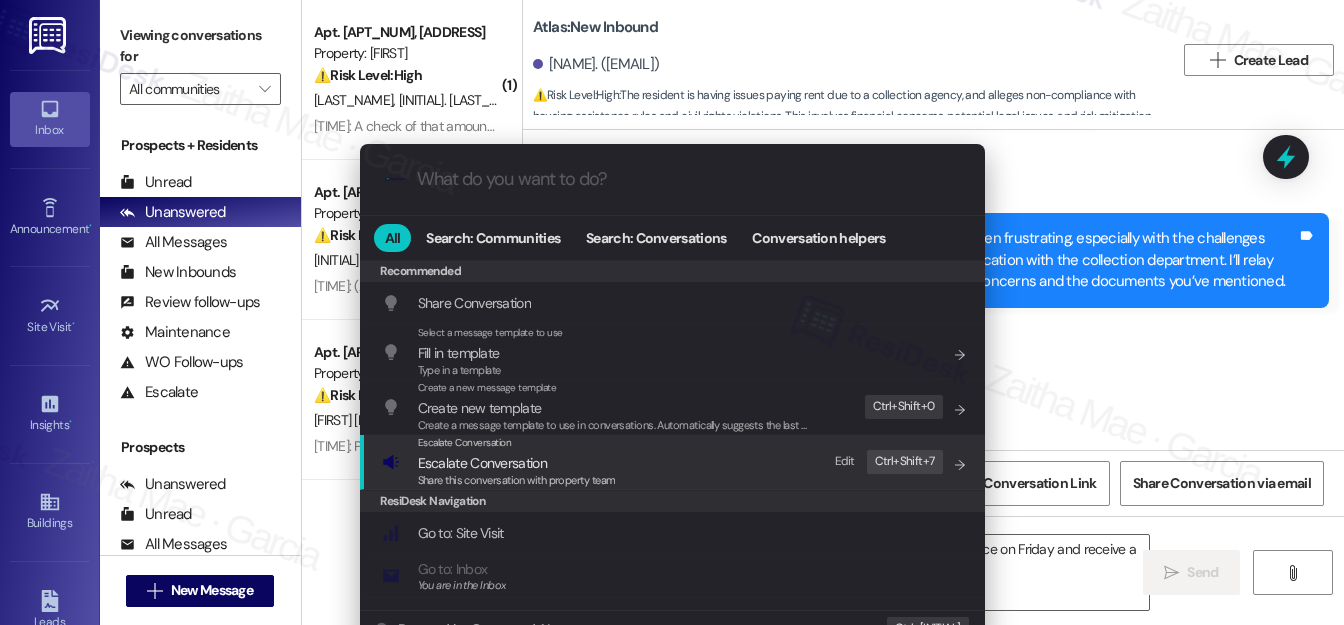 click on "Escalate Conversation" at bounding box center (482, 463) 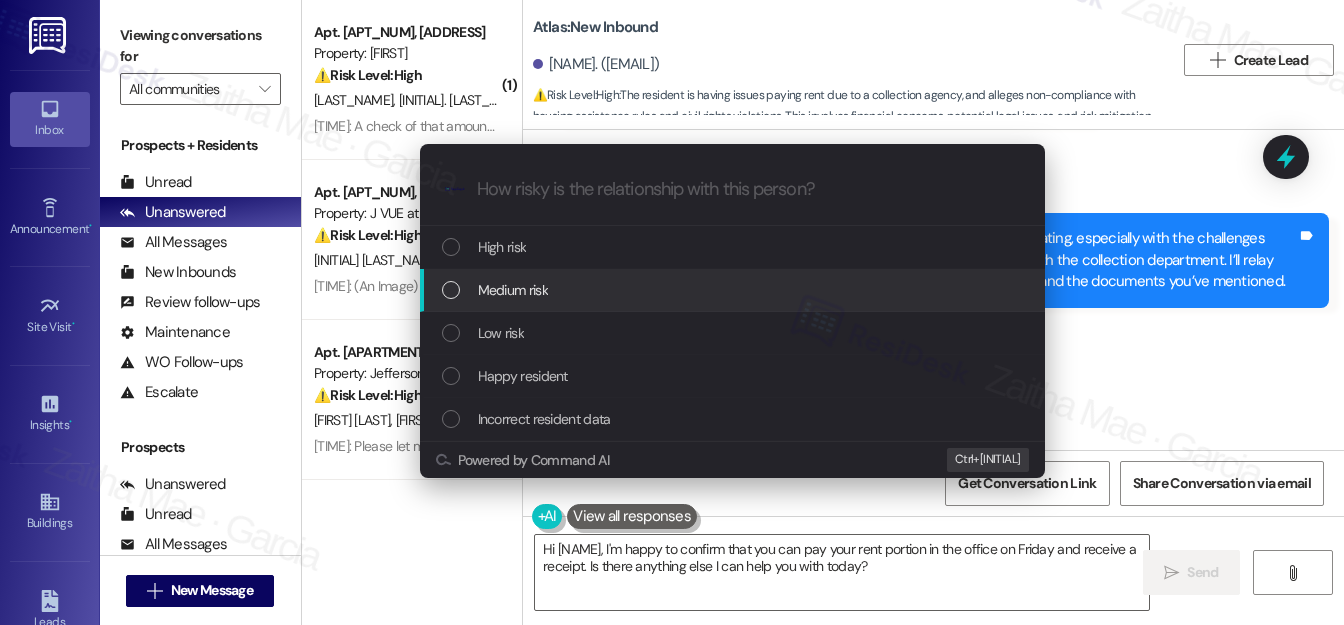 click on "Medium risk" at bounding box center (513, 290) 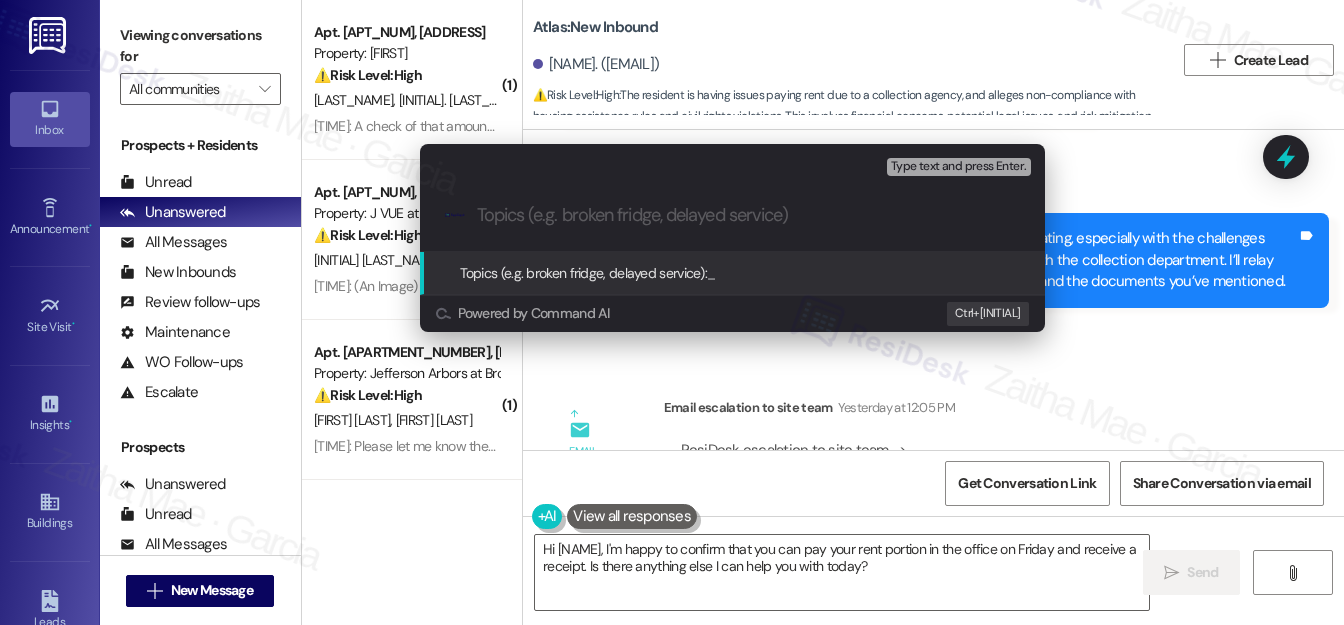 paste on "Rent Payment Inquiry and Receipt Request" 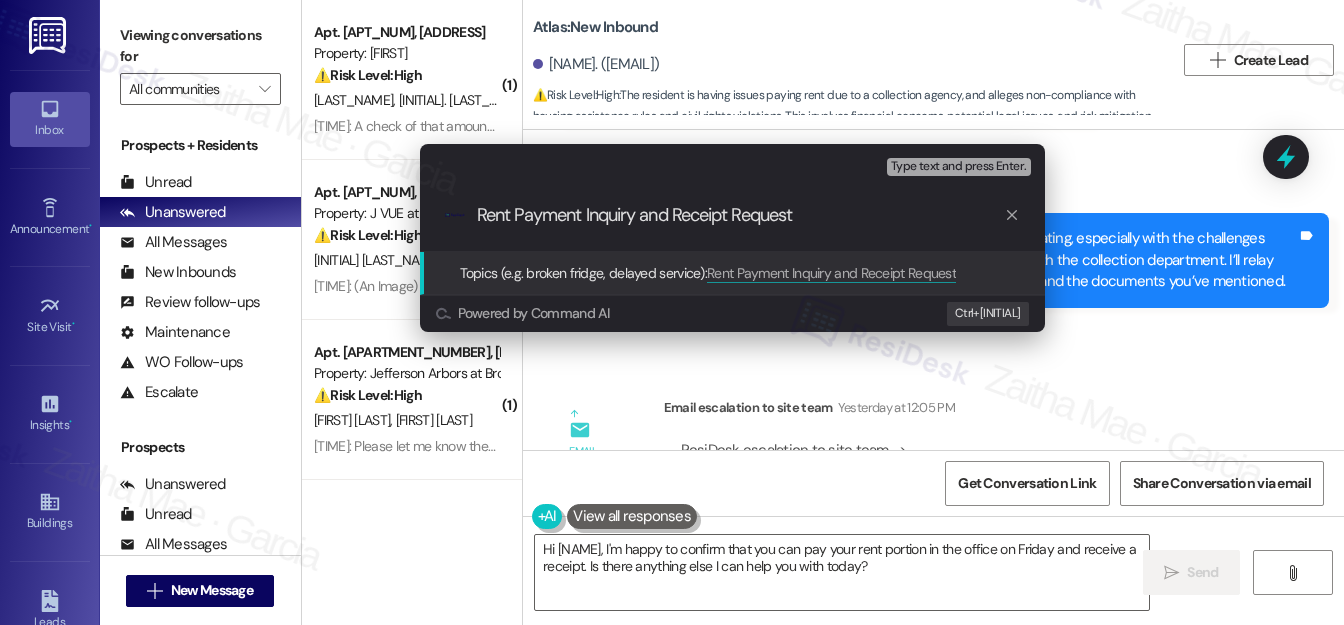 type 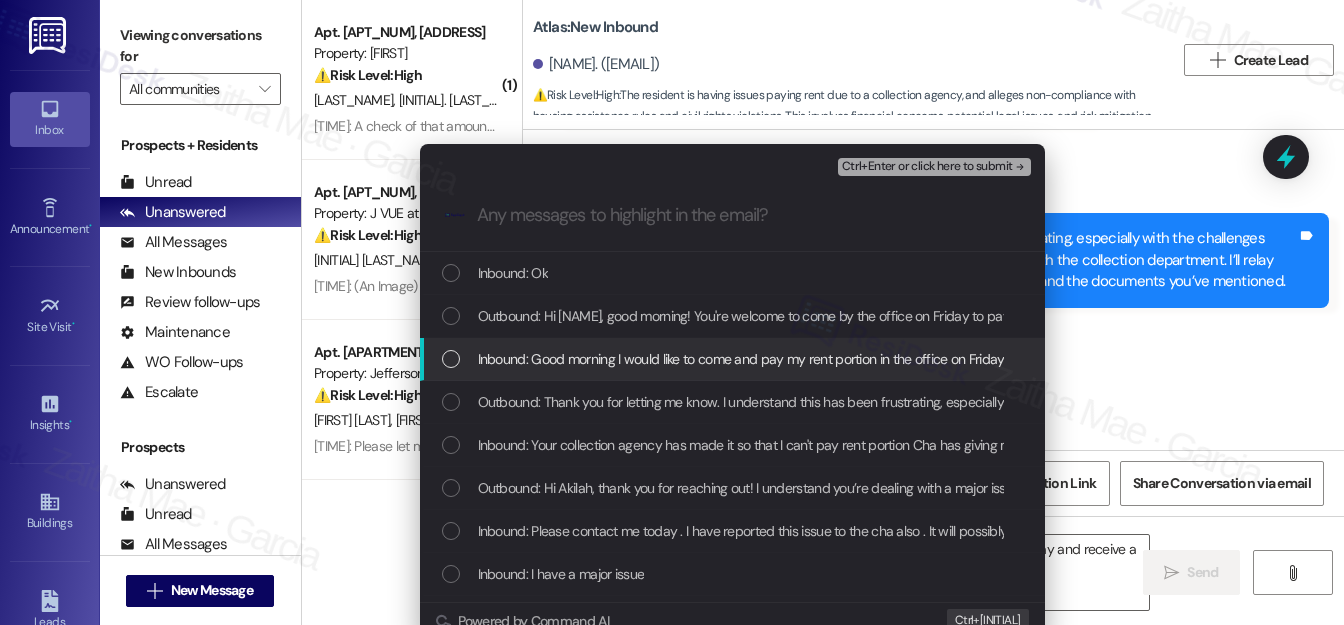click at bounding box center (451, 359) 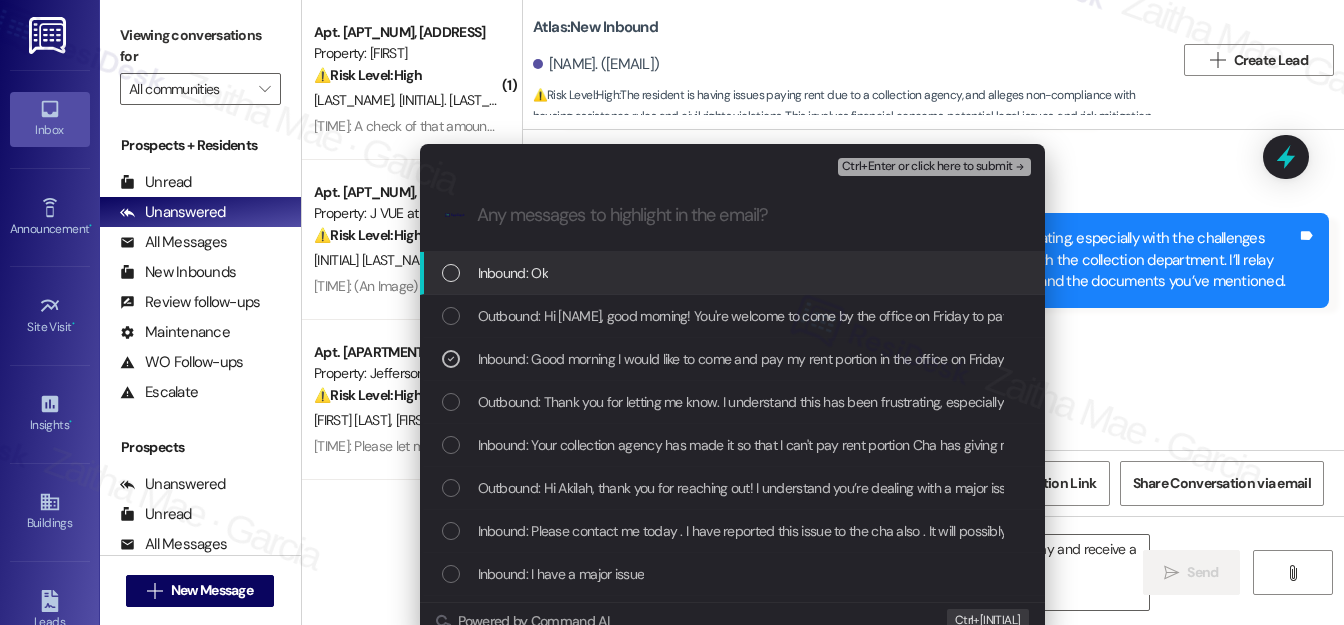 click on "Ctrl+Enter or click here to submit" at bounding box center [927, 167] 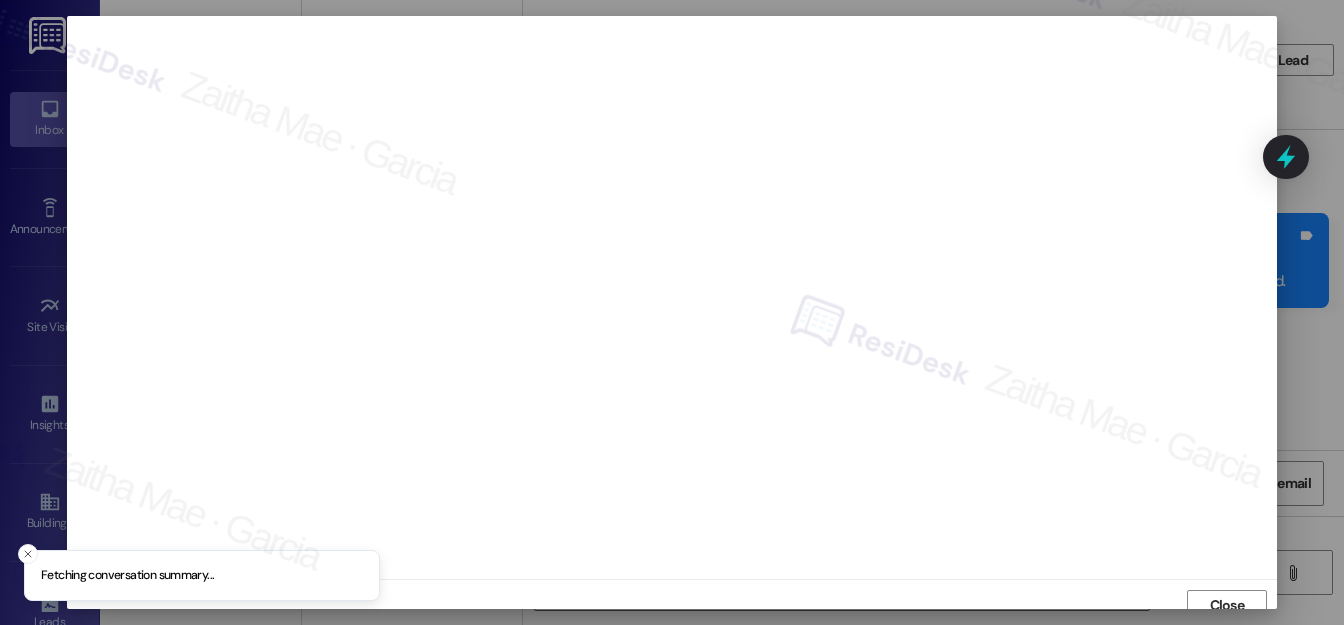 scroll, scrollTop: 12, scrollLeft: 0, axis: vertical 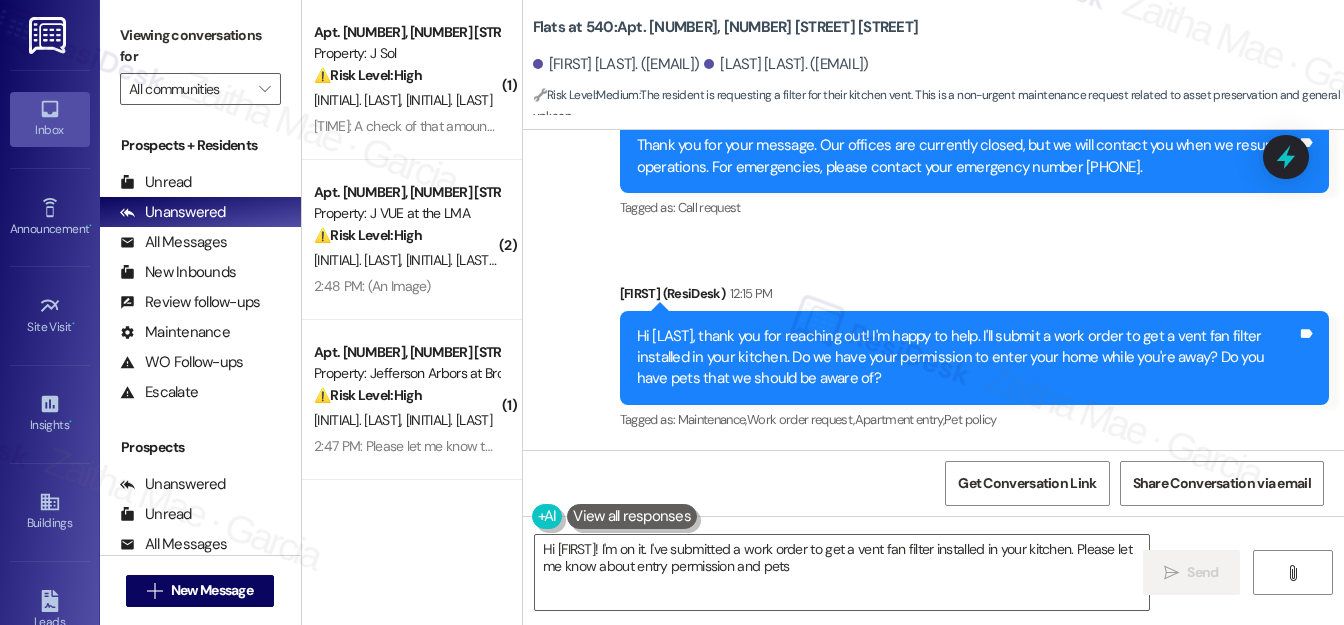 type on "Hi [FIRST]! I'm on it. I've submitted a work order to get a vent fan filter installed in your kitchen. Please let me know about entry permission and pets." 